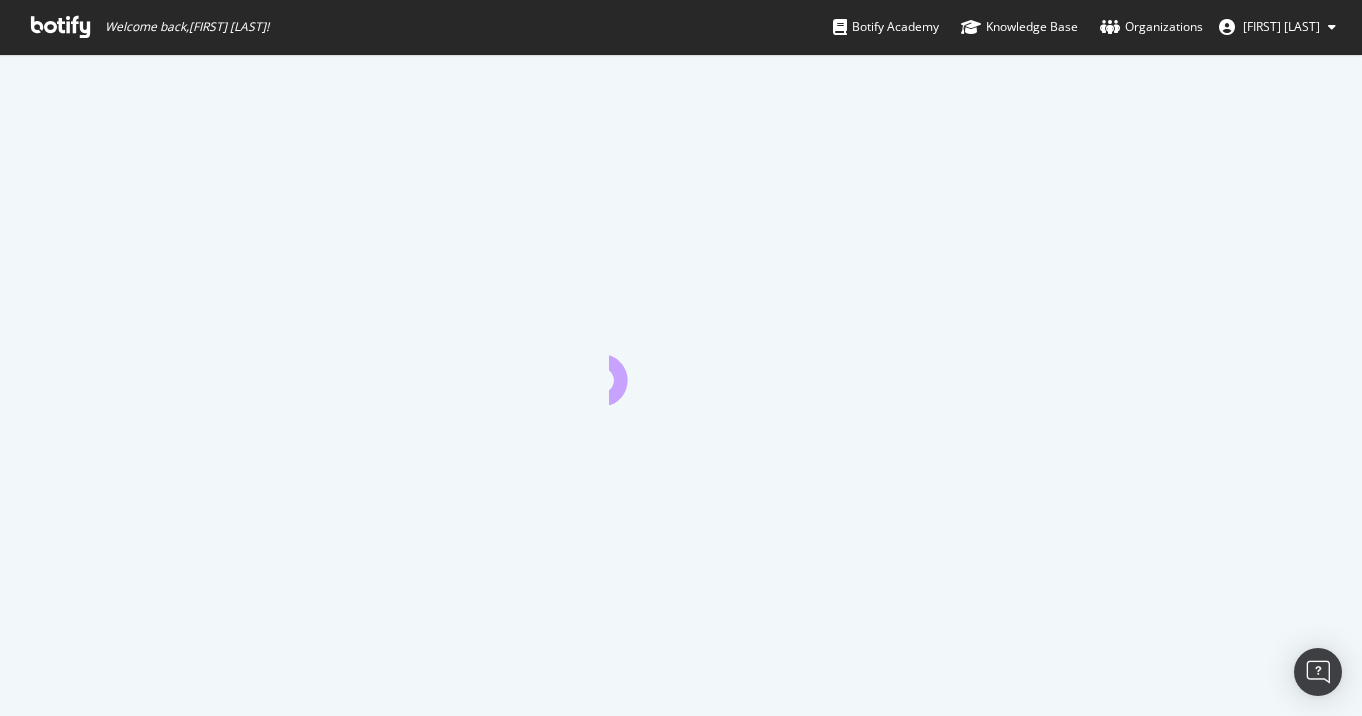 scroll, scrollTop: 0, scrollLeft: 0, axis: both 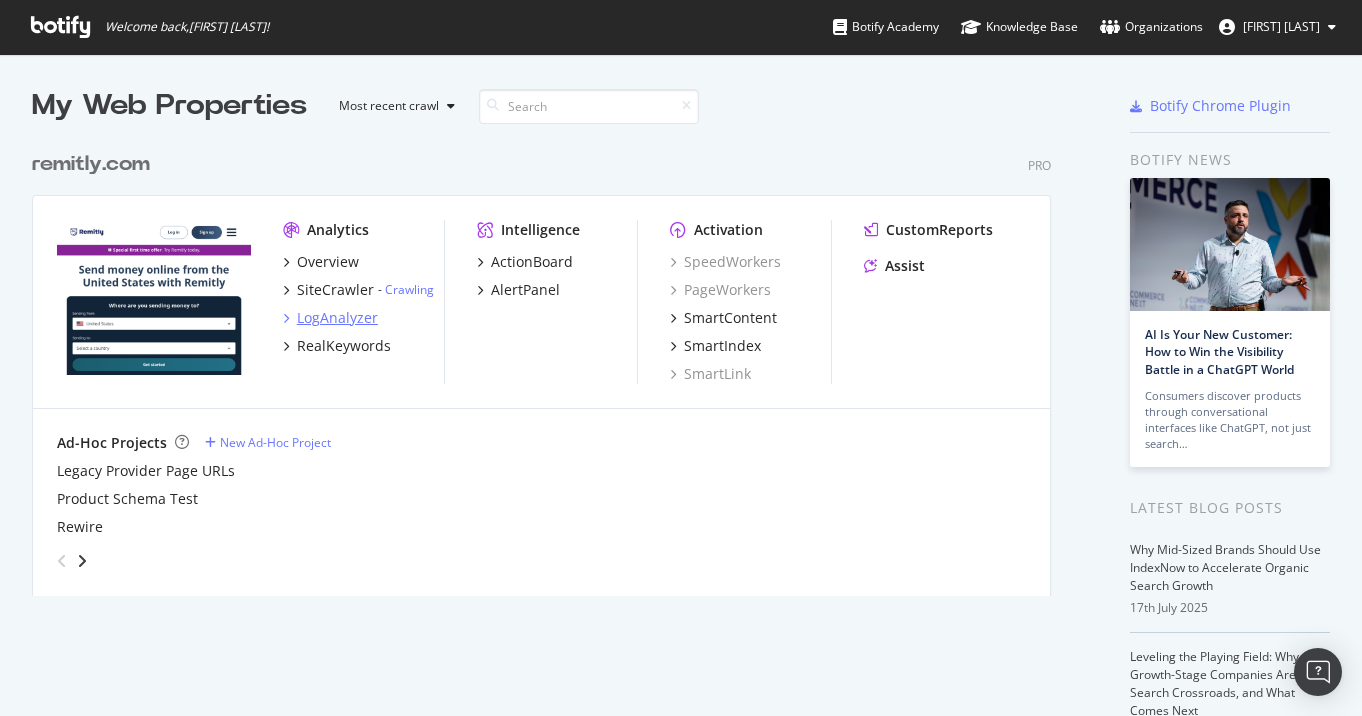 click on "LogAnalyzer" at bounding box center (337, 318) 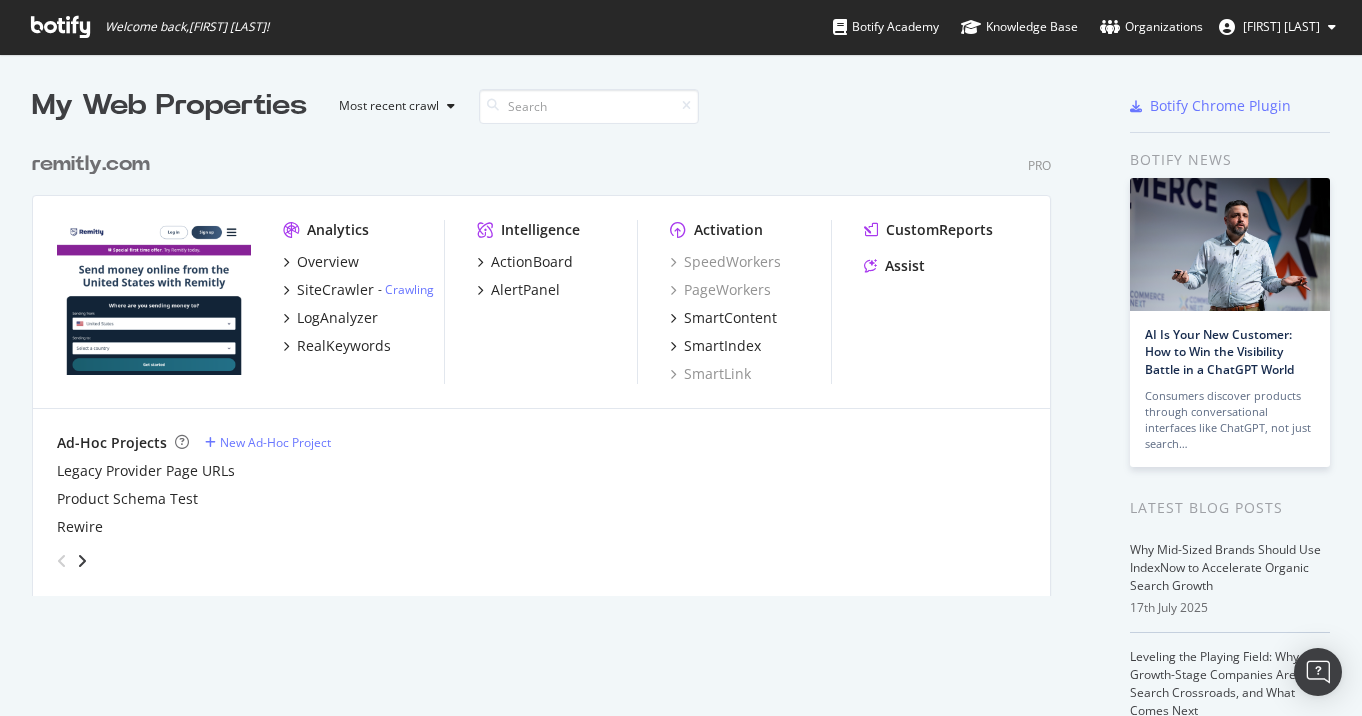 scroll, scrollTop: 16, scrollLeft: 16, axis: both 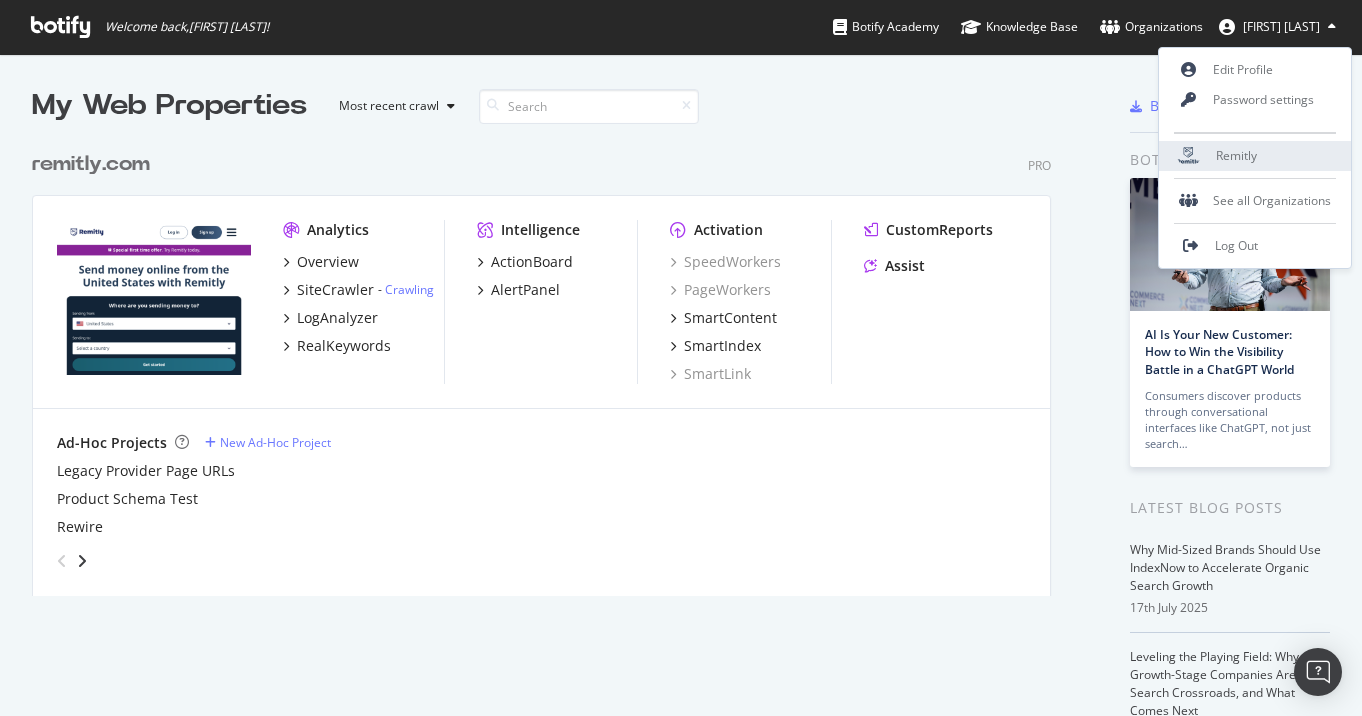 click on "Remitly" at bounding box center (1236, 155) 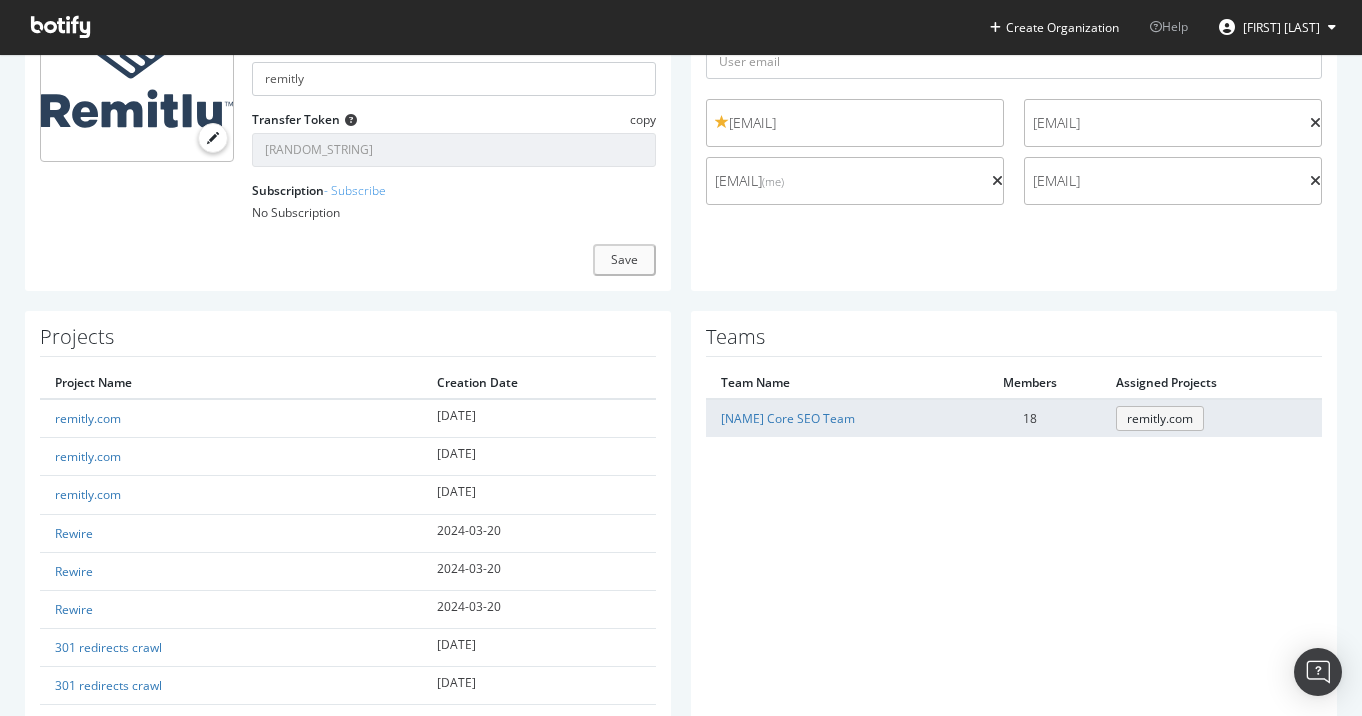 scroll, scrollTop: 234, scrollLeft: 0, axis: vertical 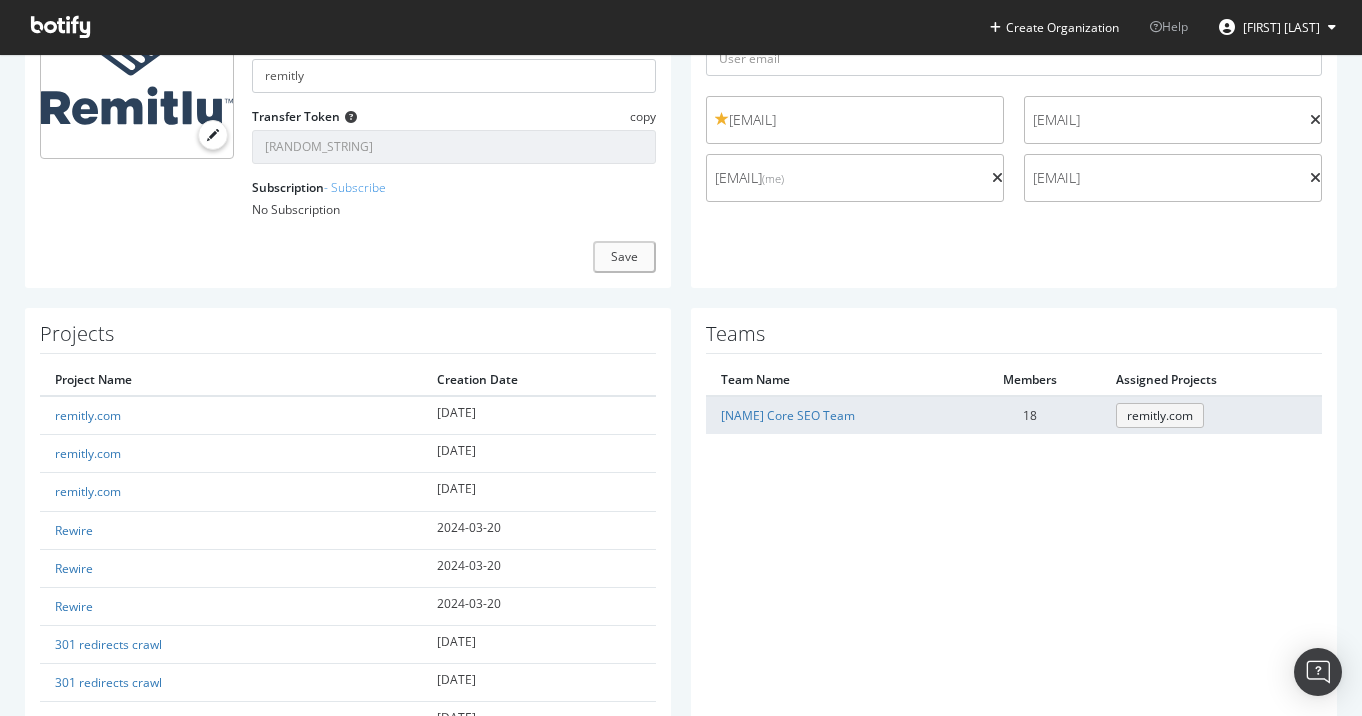 click on "remitly.com" at bounding box center (1160, 415) 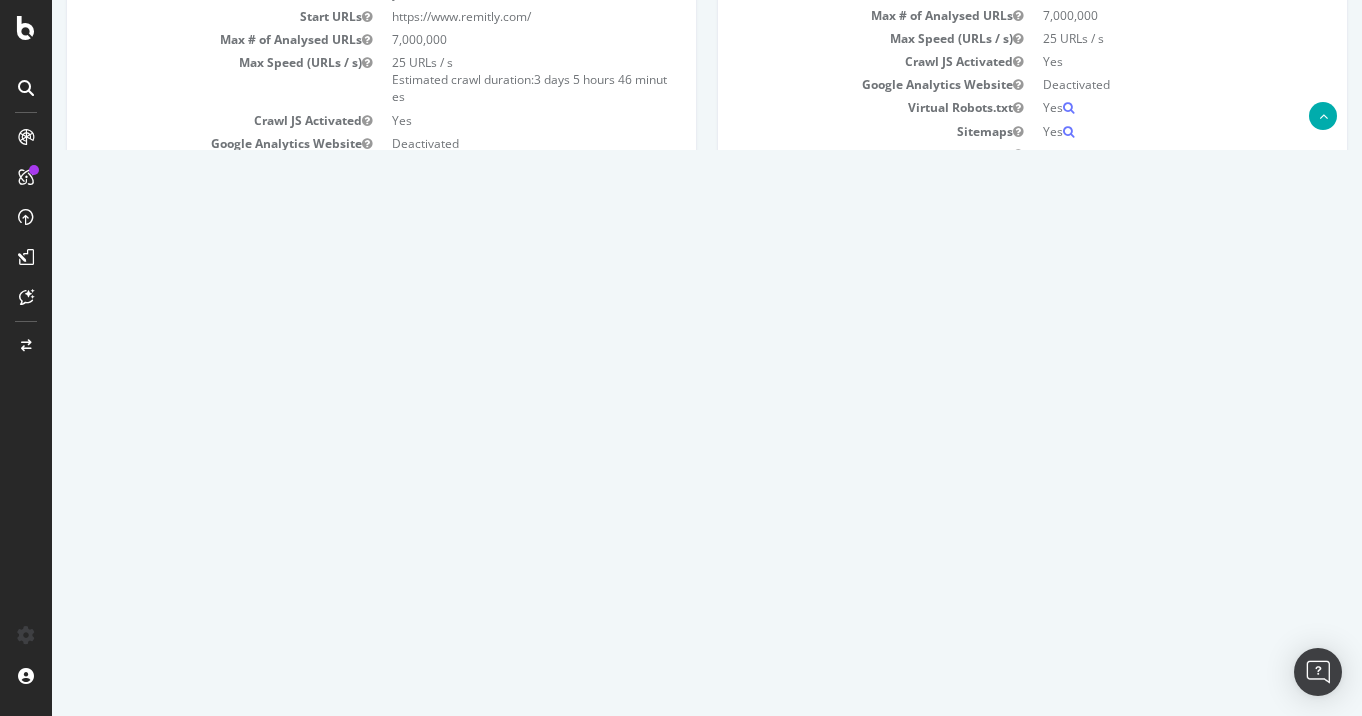 scroll, scrollTop: 265, scrollLeft: 0, axis: vertical 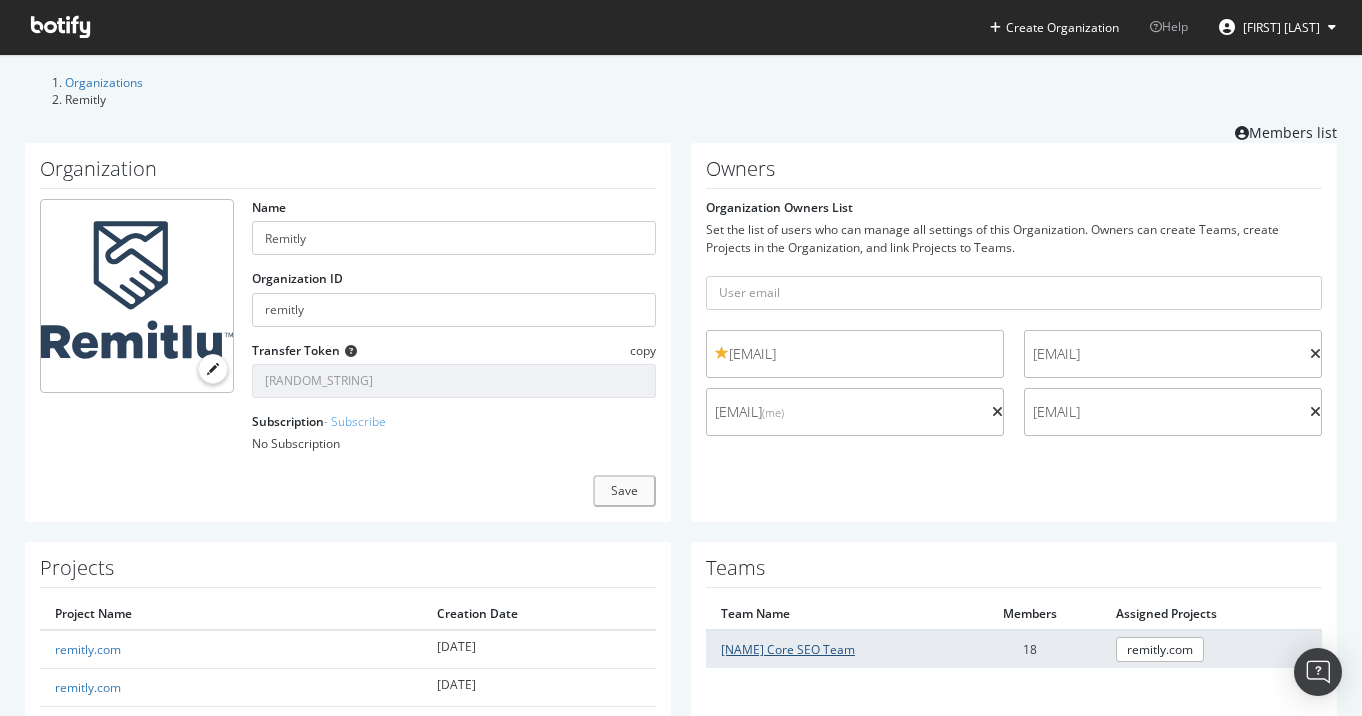 click on "[NAME] Core SEO Team" at bounding box center (788, 649) 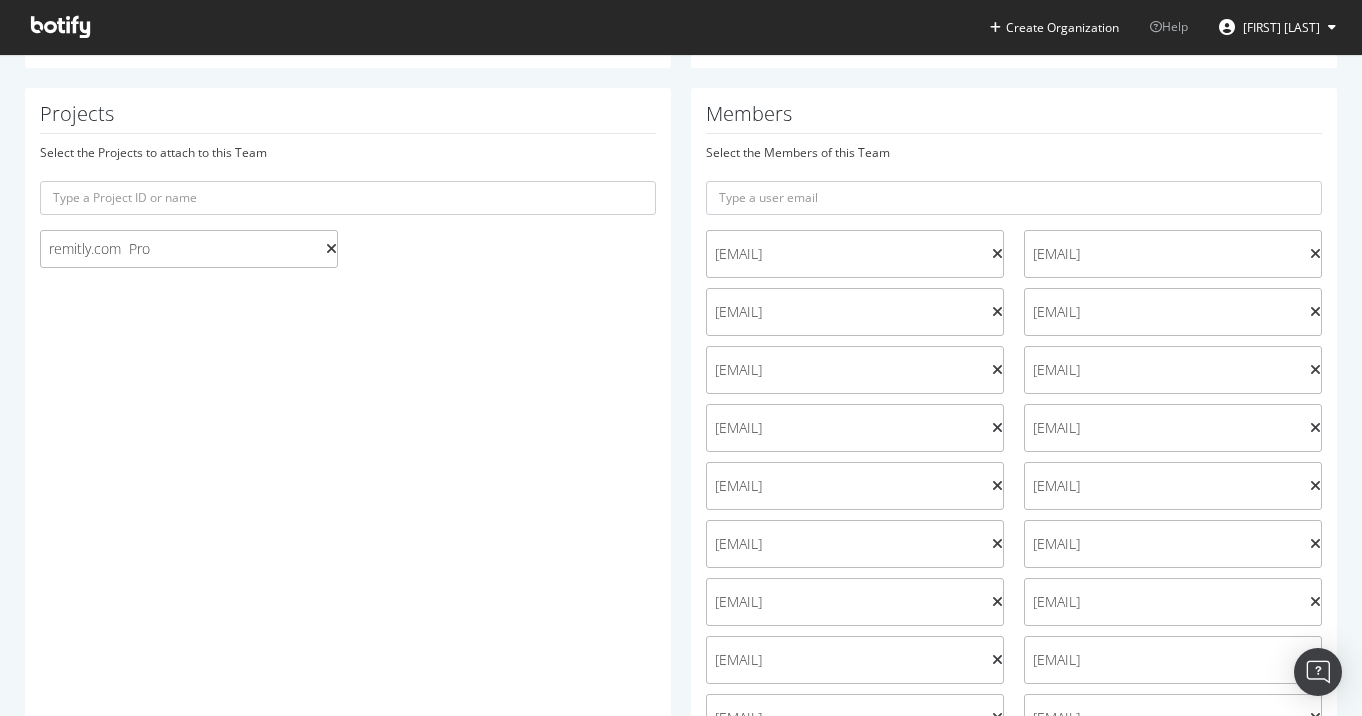 scroll, scrollTop: 495, scrollLeft: 0, axis: vertical 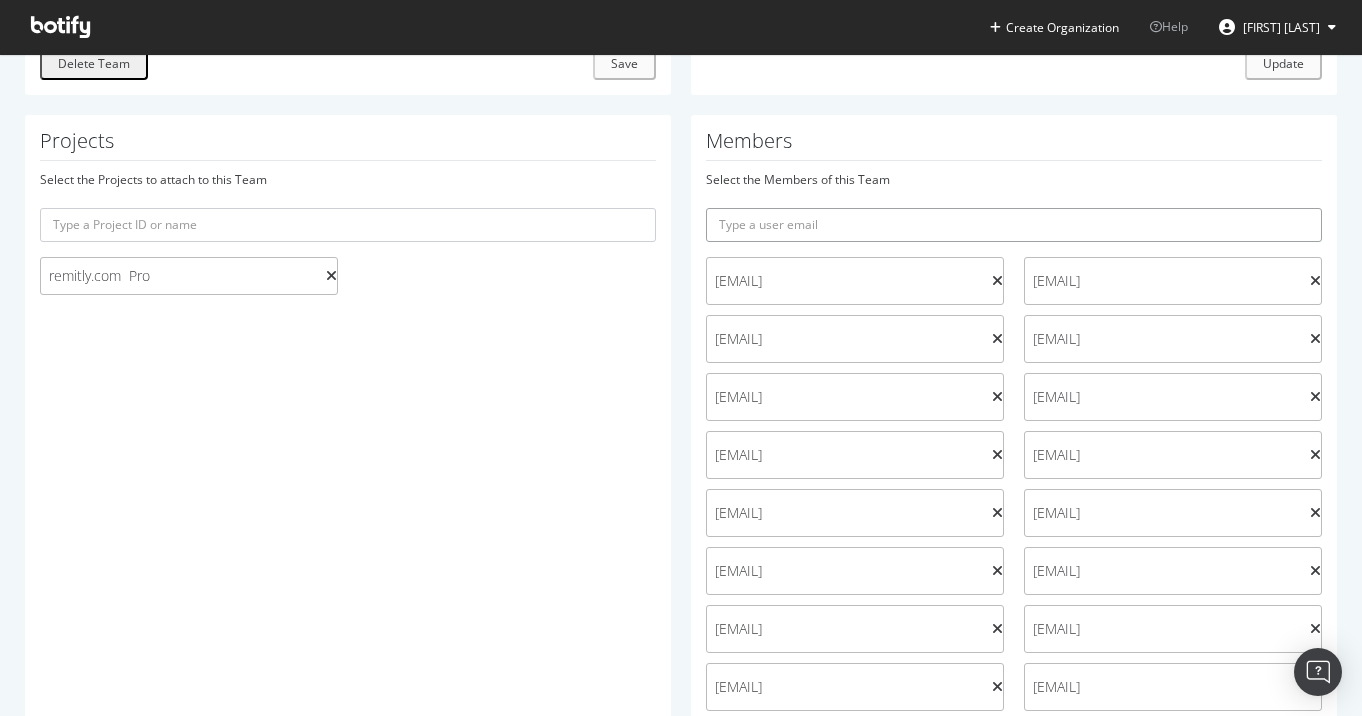 click at bounding box center [1014, 225] 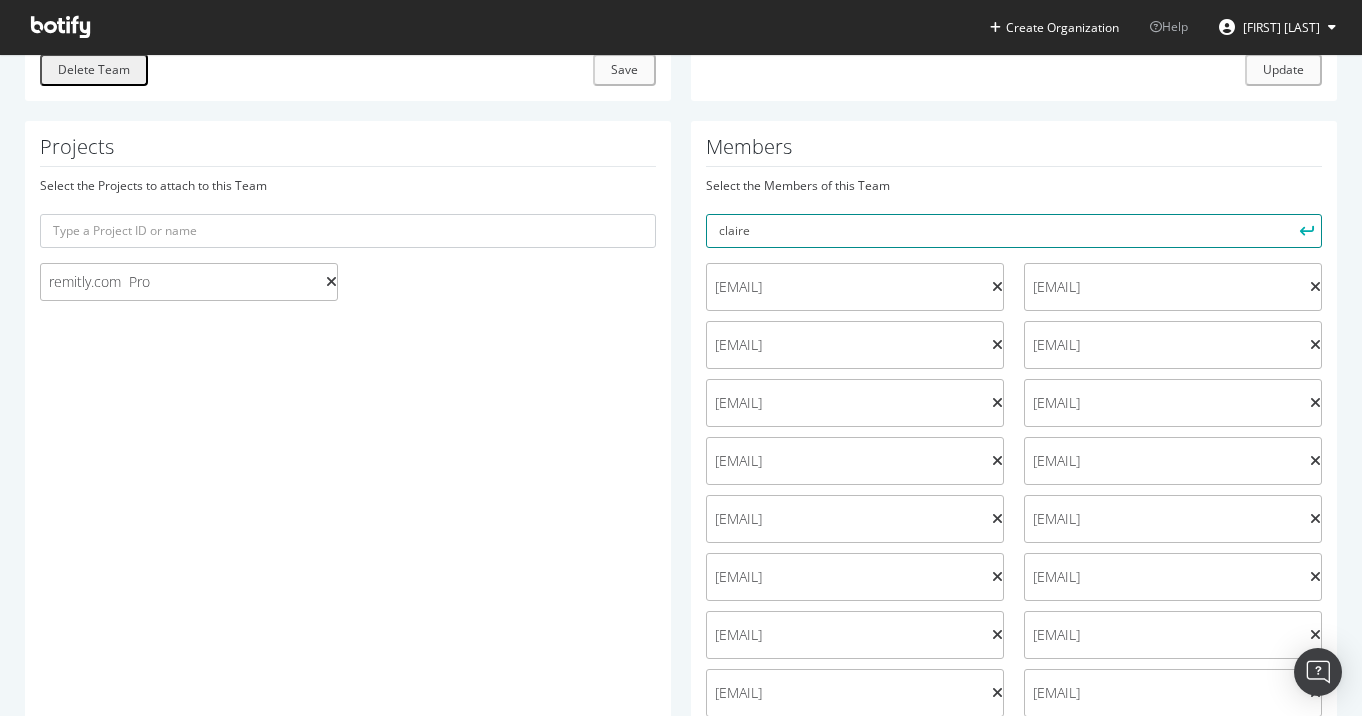 drag, startPoint x: 752, startPoint y: 205, endPoint x: 706, endPoint y: 201, distance: 46.173584 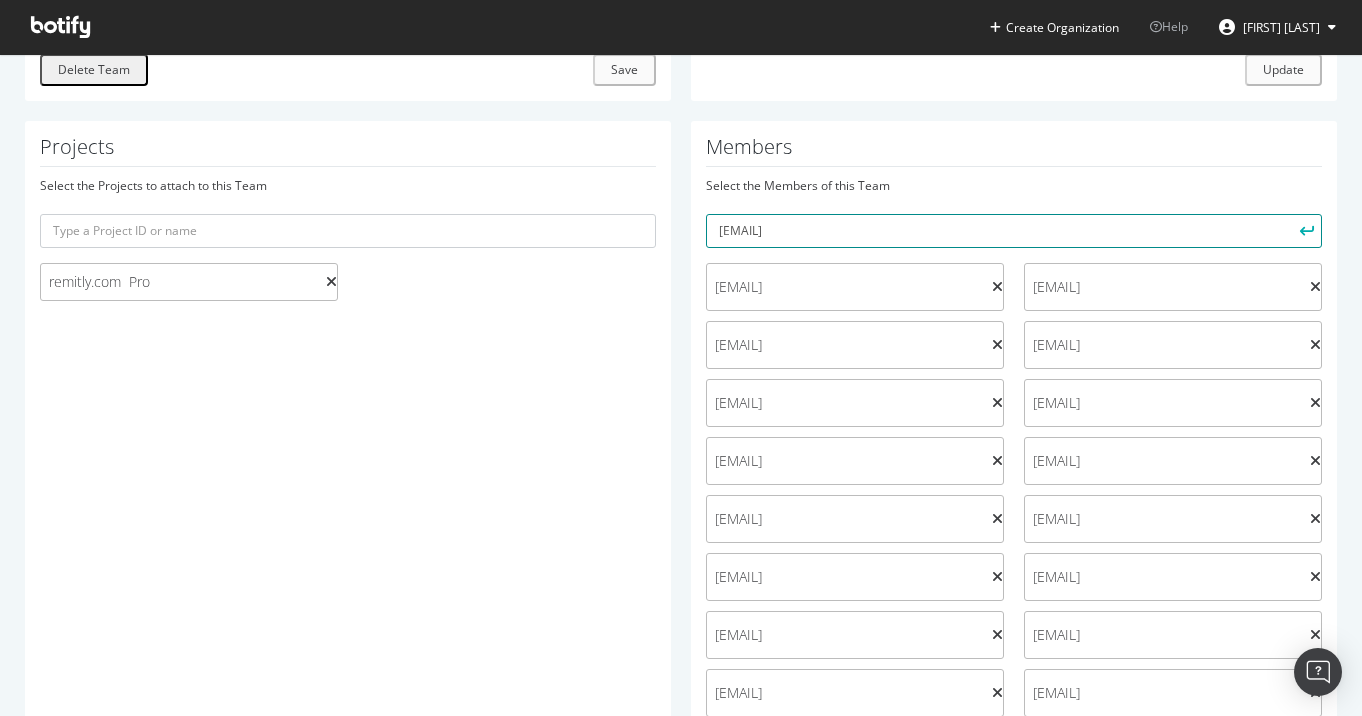 type on "[EMAIL]" 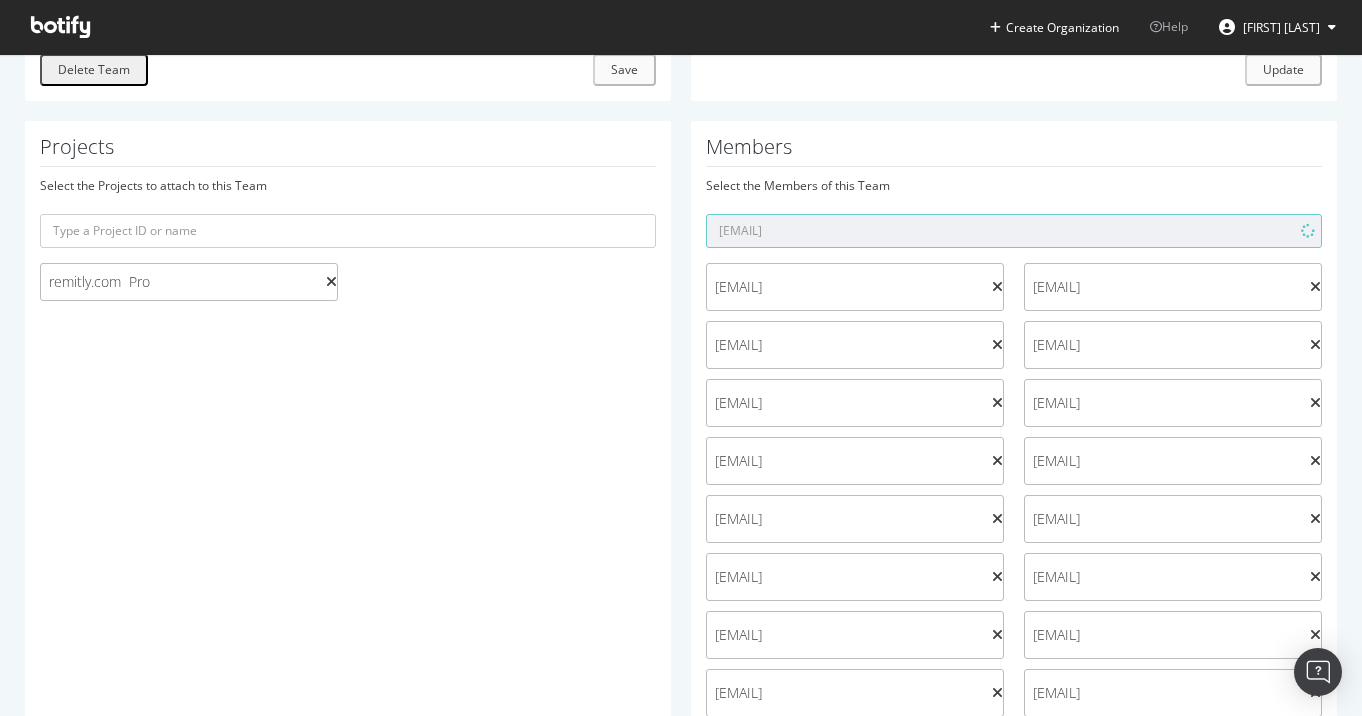 type 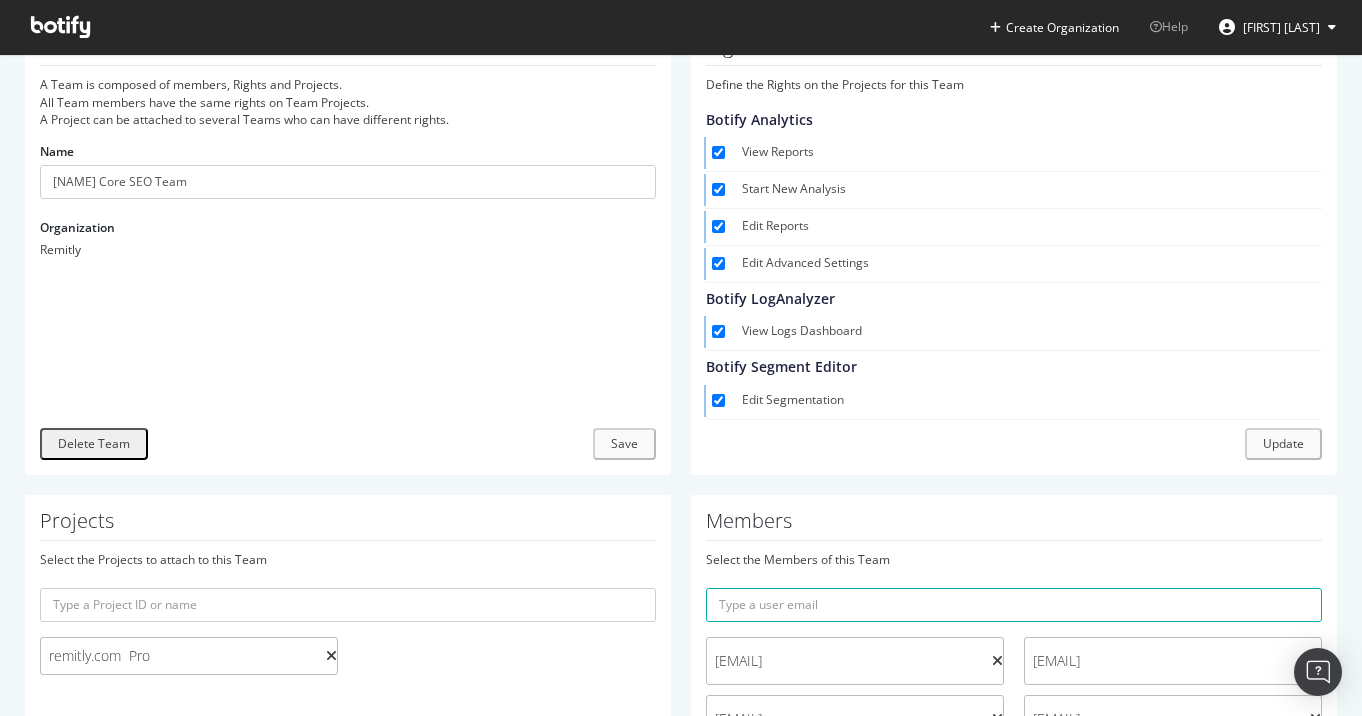 scroll, scrollTop: 113, scrollLeft: 0, axis: vertical 